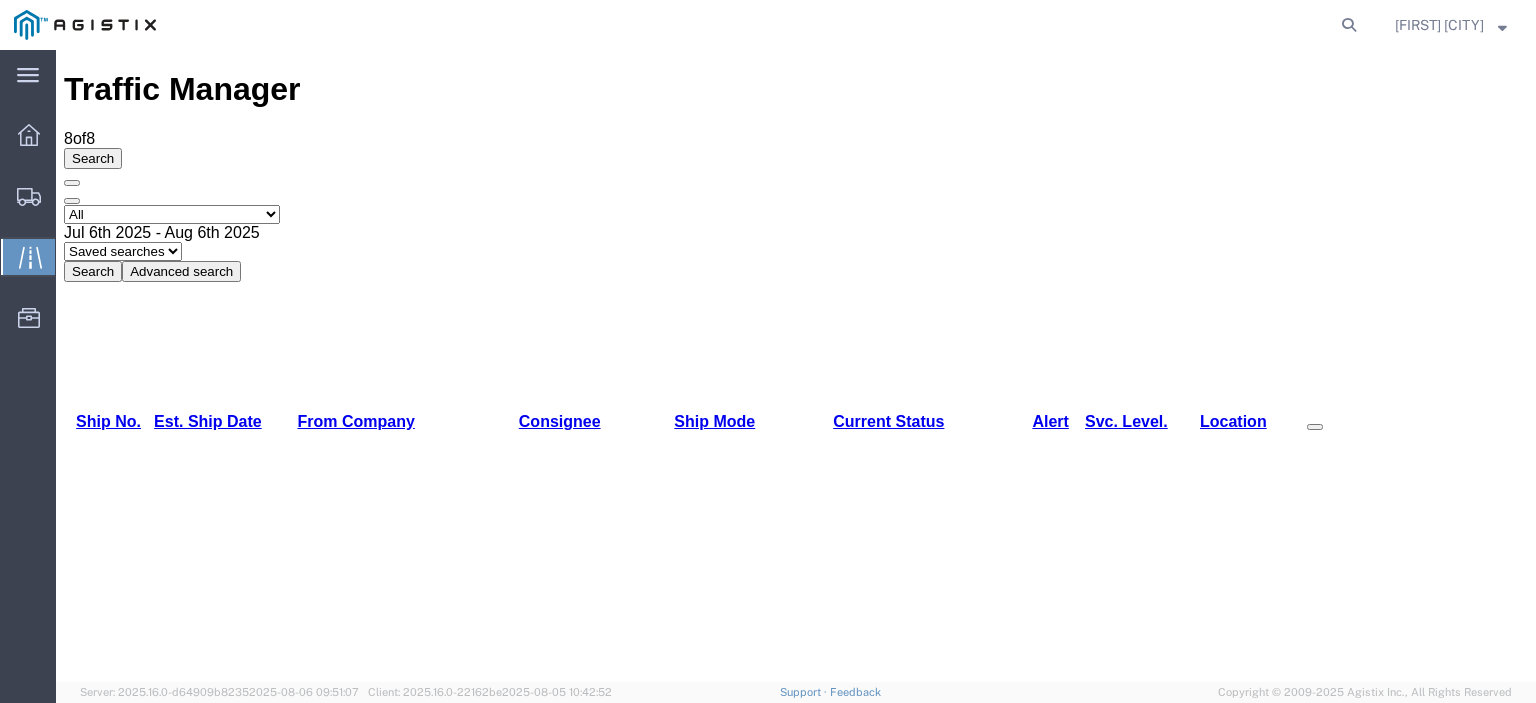 scroll, scrollTop: 0, scrollLeft: 0, axis: both 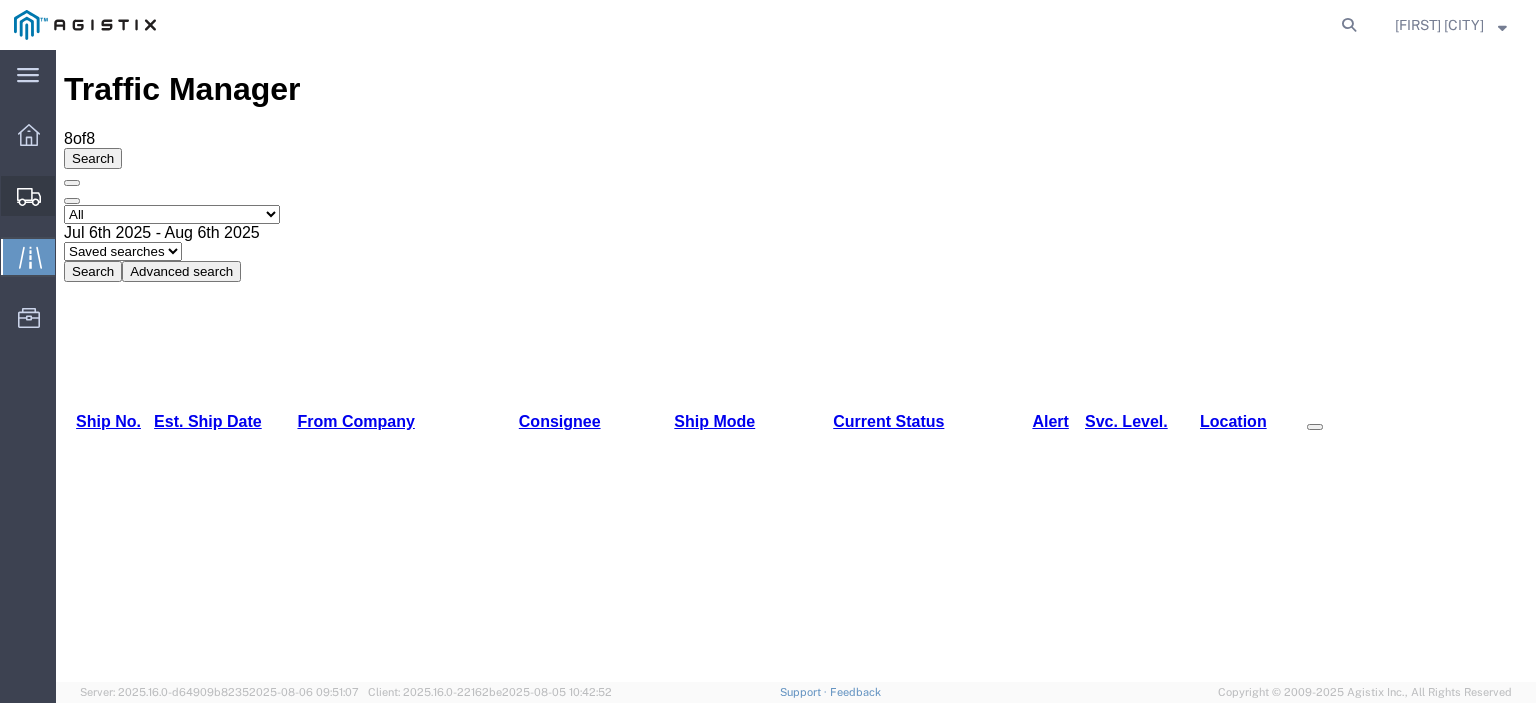click 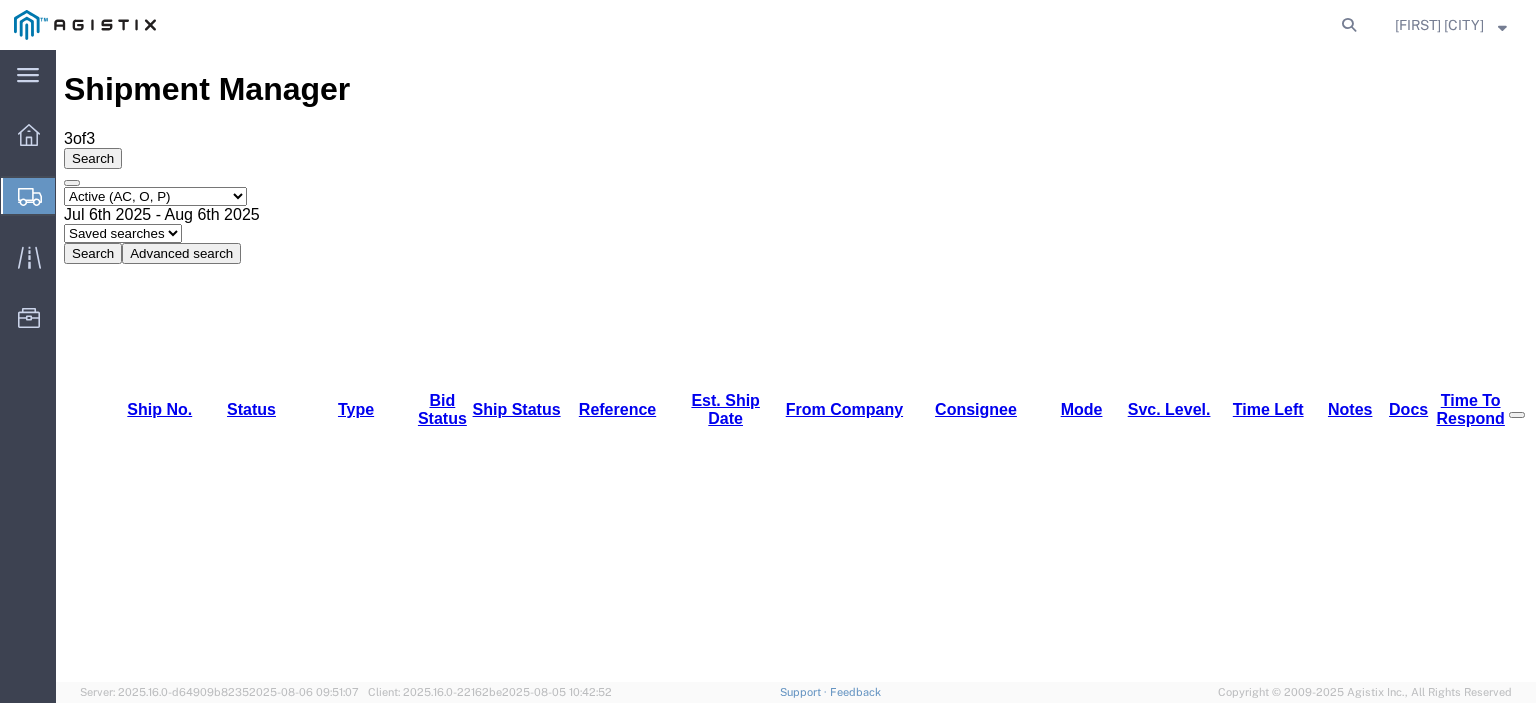 click on "56419290" at bounding box center (141, 1360) 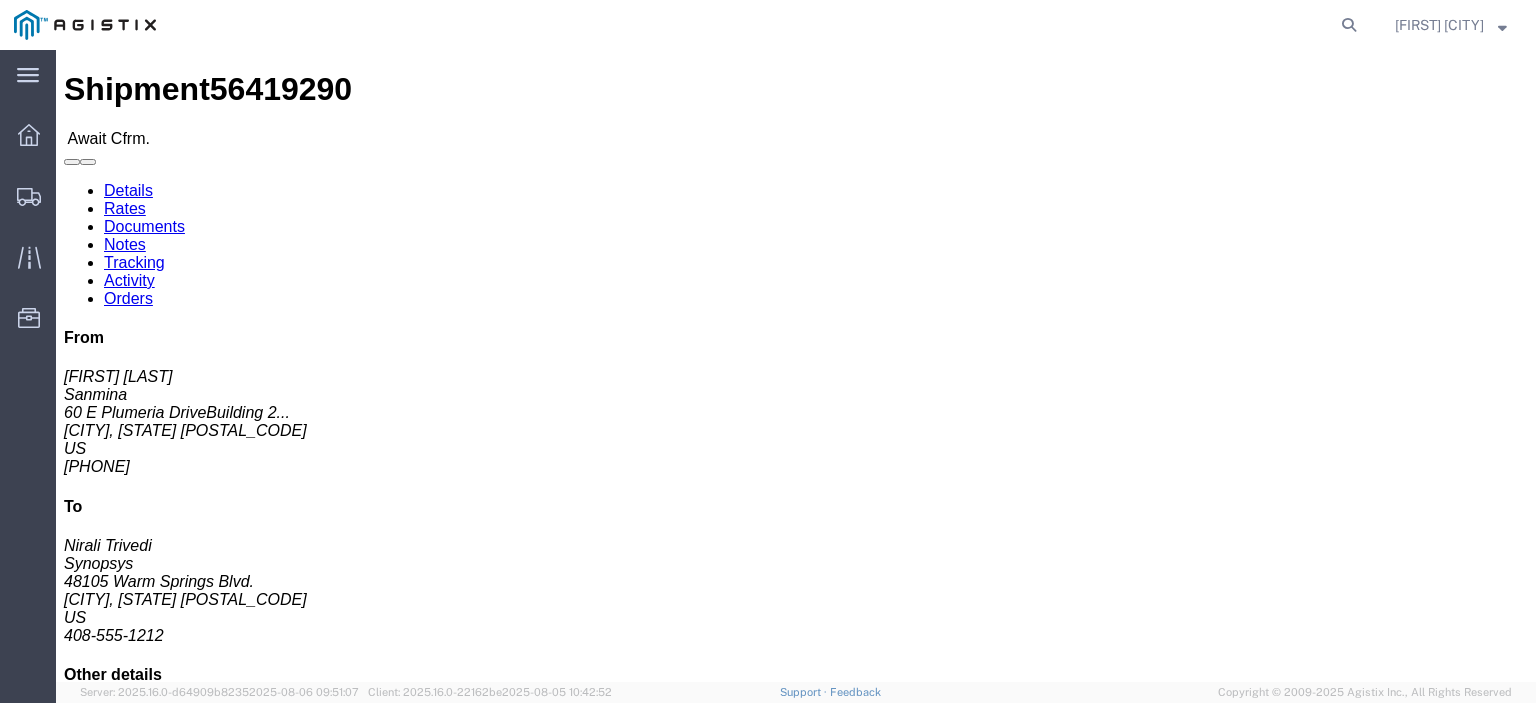 click on "Confirm" 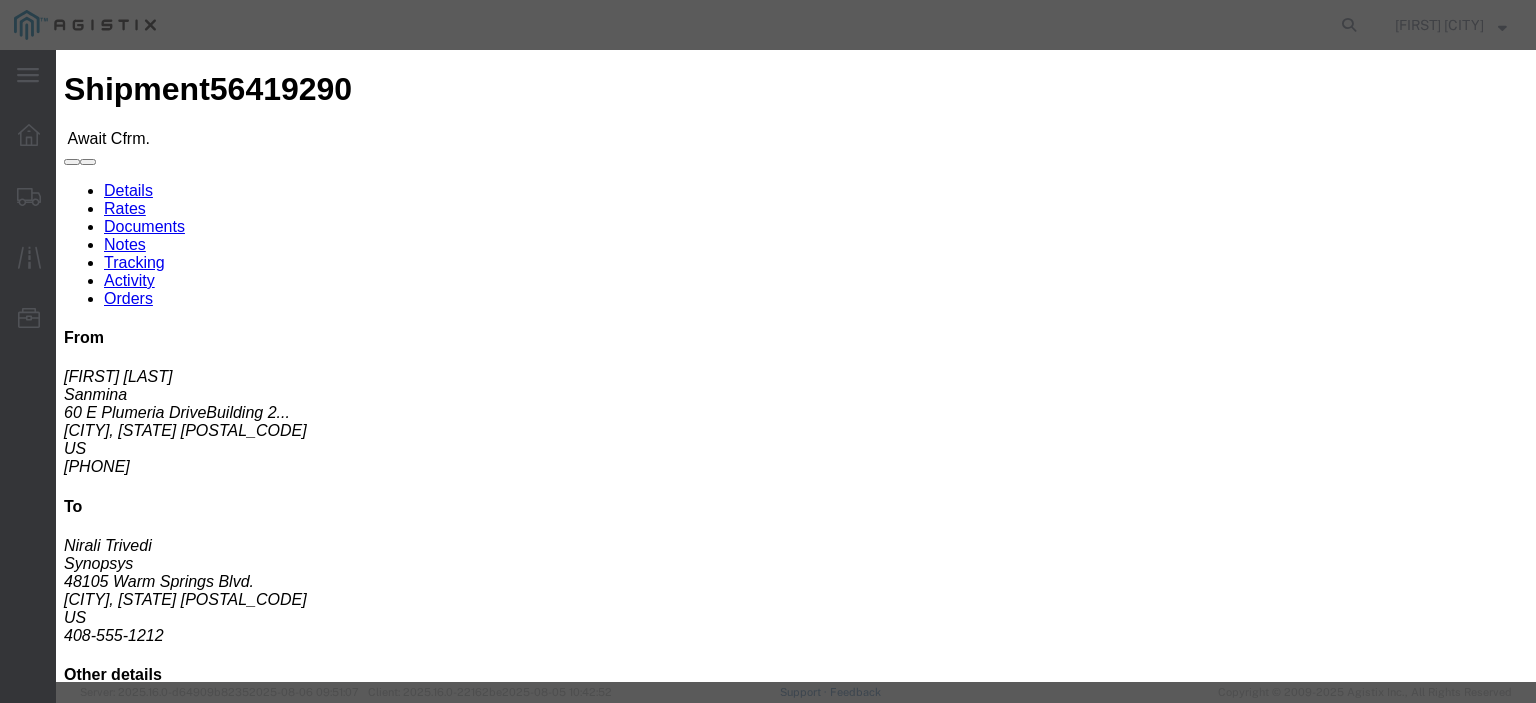 click 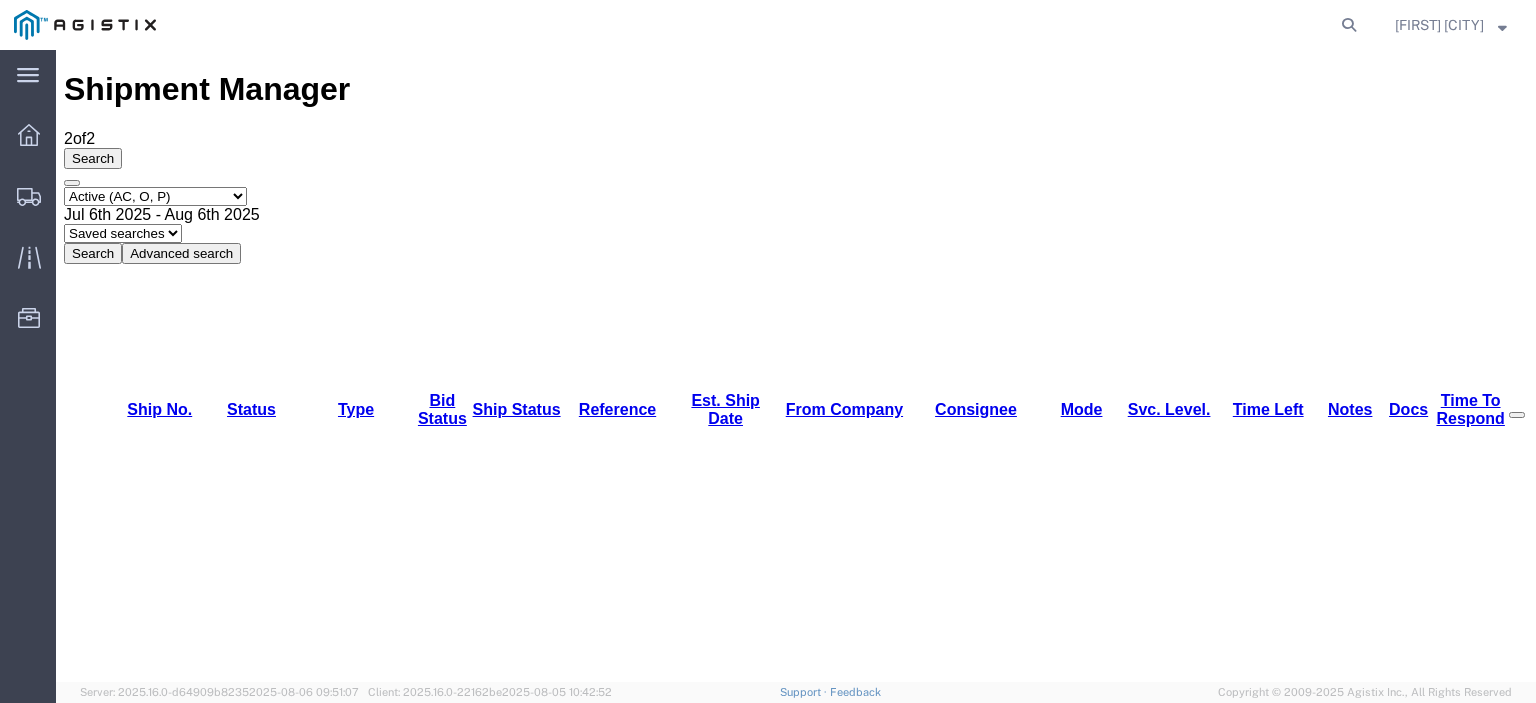 click on "[NUMBER]" at bounding box center (145, 1148) 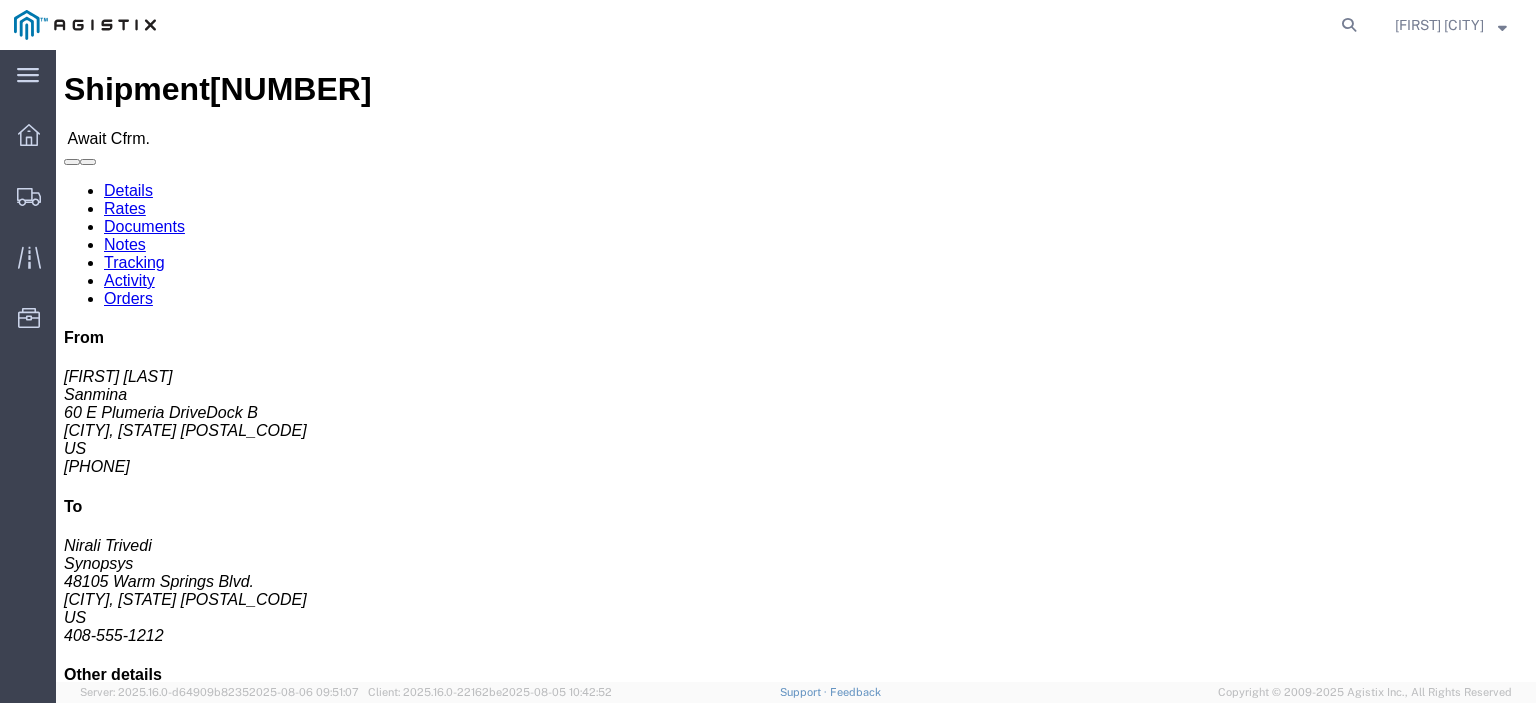 click on "Confirm" 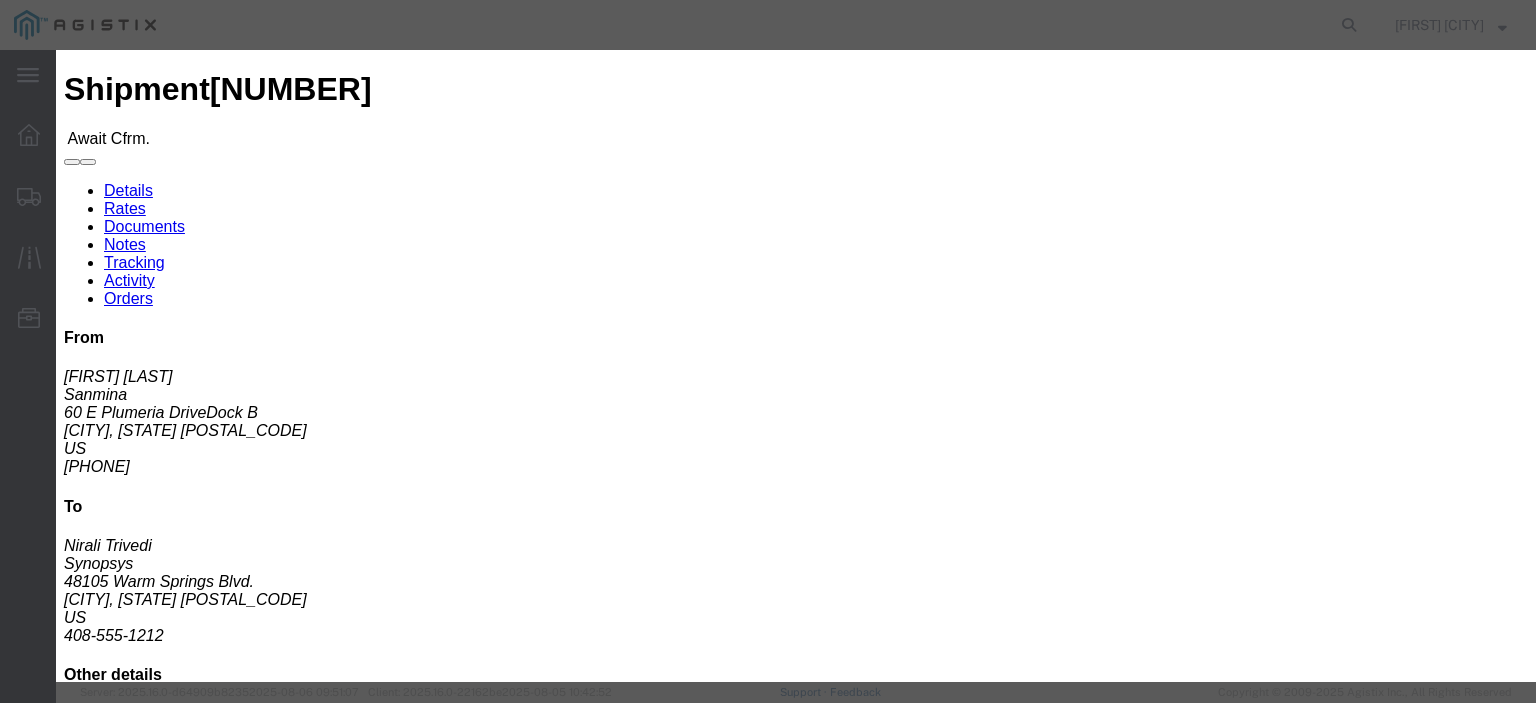 click 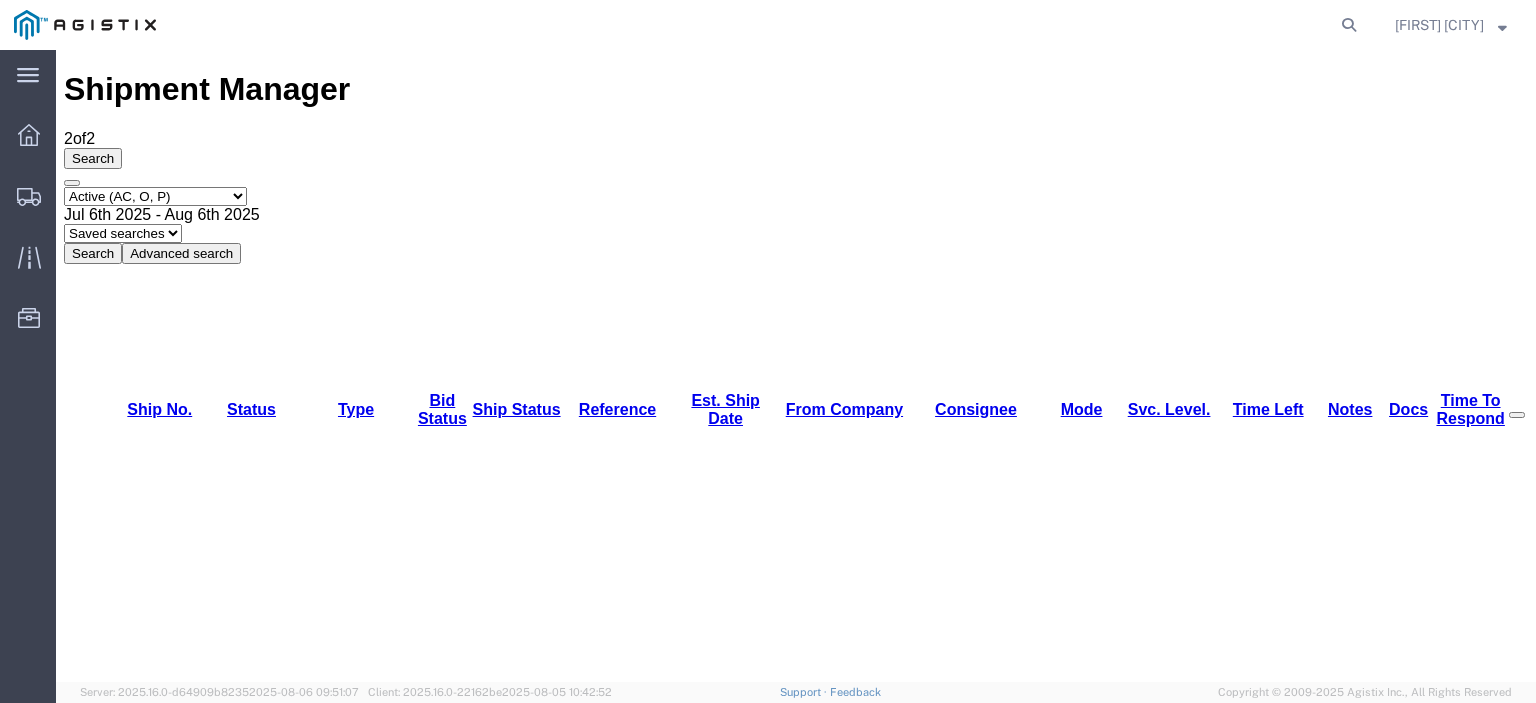 click on "Select status
Active (AC, O, P) All Approved Awaiting Confirmation (AC) Booked Canceled Closed Delivered Denied Expired Ignored Lost On Hold Open (O) Partial Delivery Pending (P) Shipped Withdrawn" at bounding box center (155, 196) 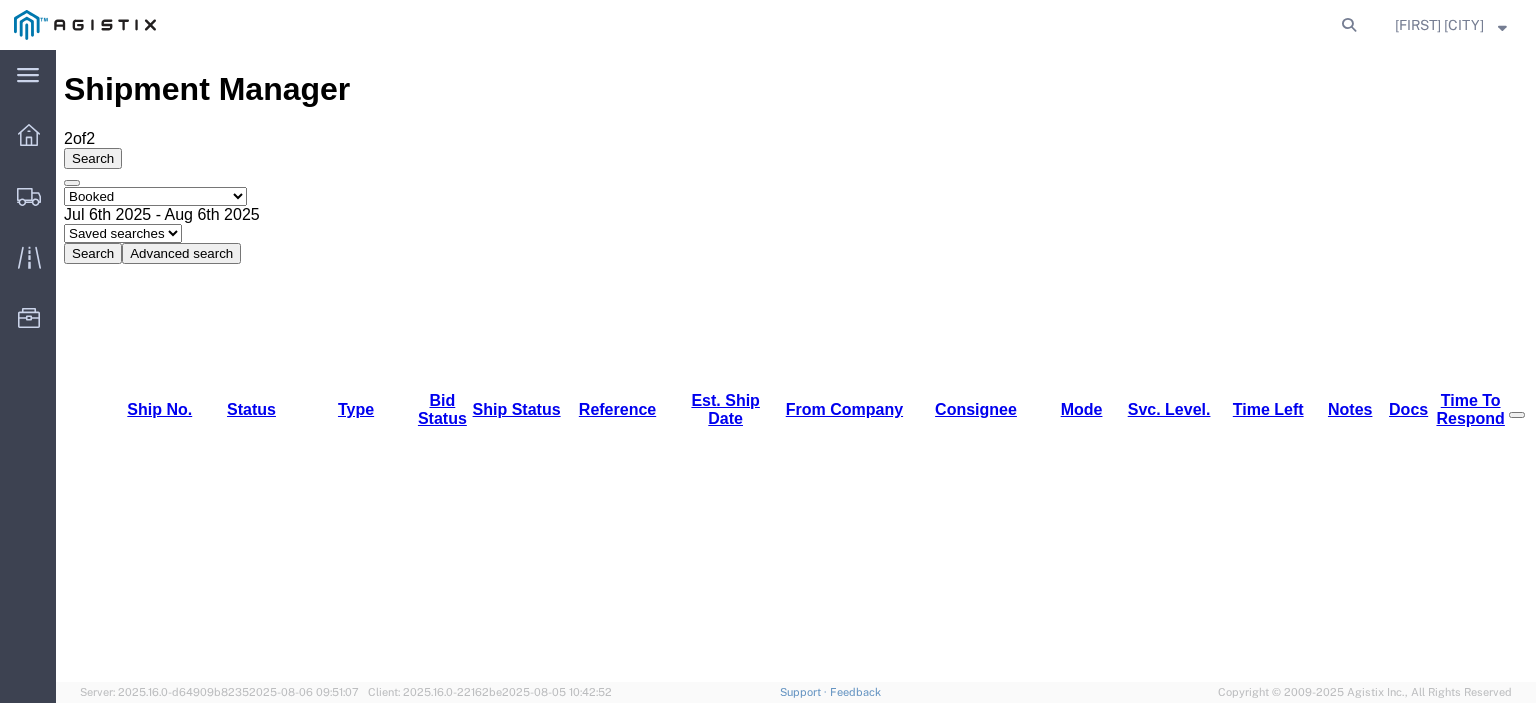 click on "Select status
Active (AC, O, P) All Approved Awaiting Confirmation (AC) Booked Canceled Closed Delivered Denied Expired Ignored Lost On Hold Open (O) Partial Delivery Pending (P) Shipped Withdrawn" at bounding box center [155, 196] 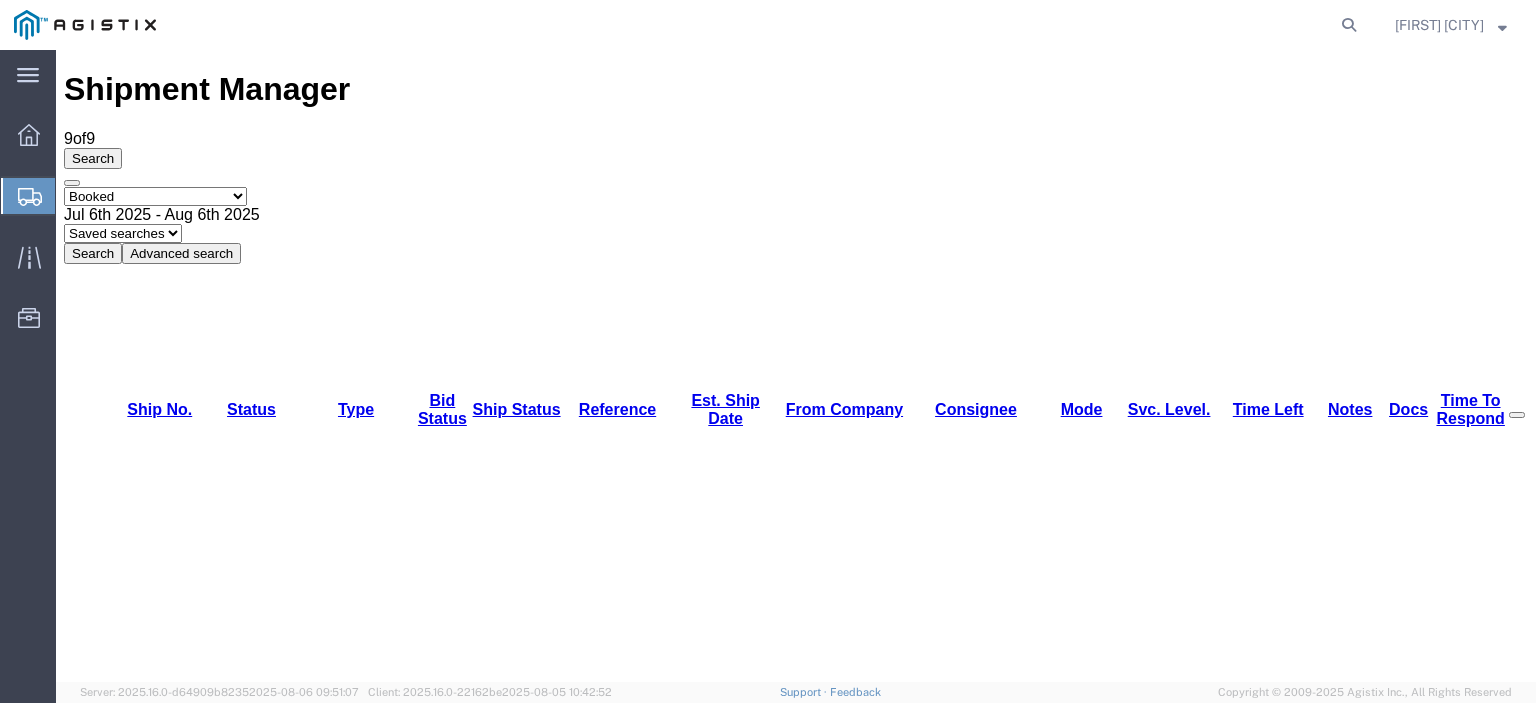 click on "[NUMBER]" at bounding box center (145, 1148) 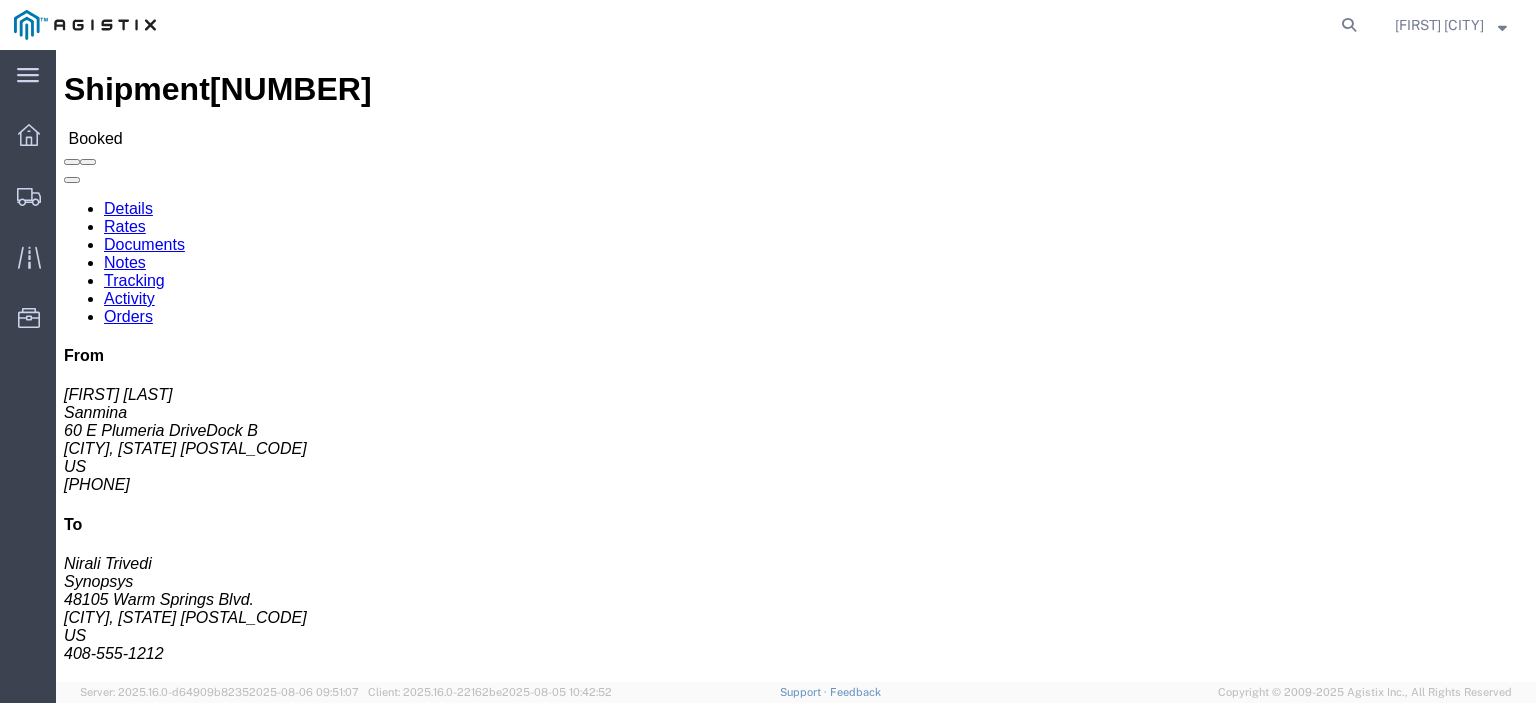 click on "Documents" 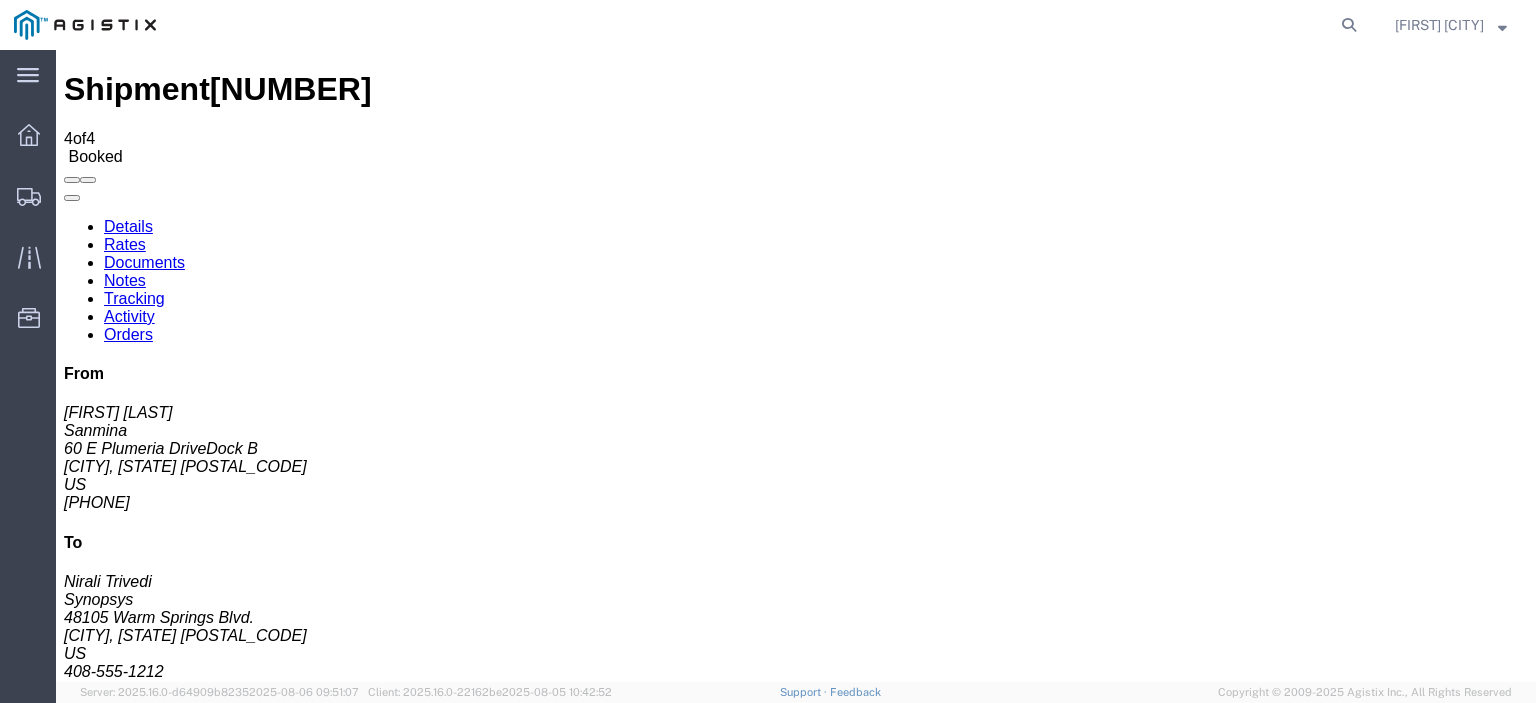 click on "Attach Documents" at bounding box center [126, 1153] 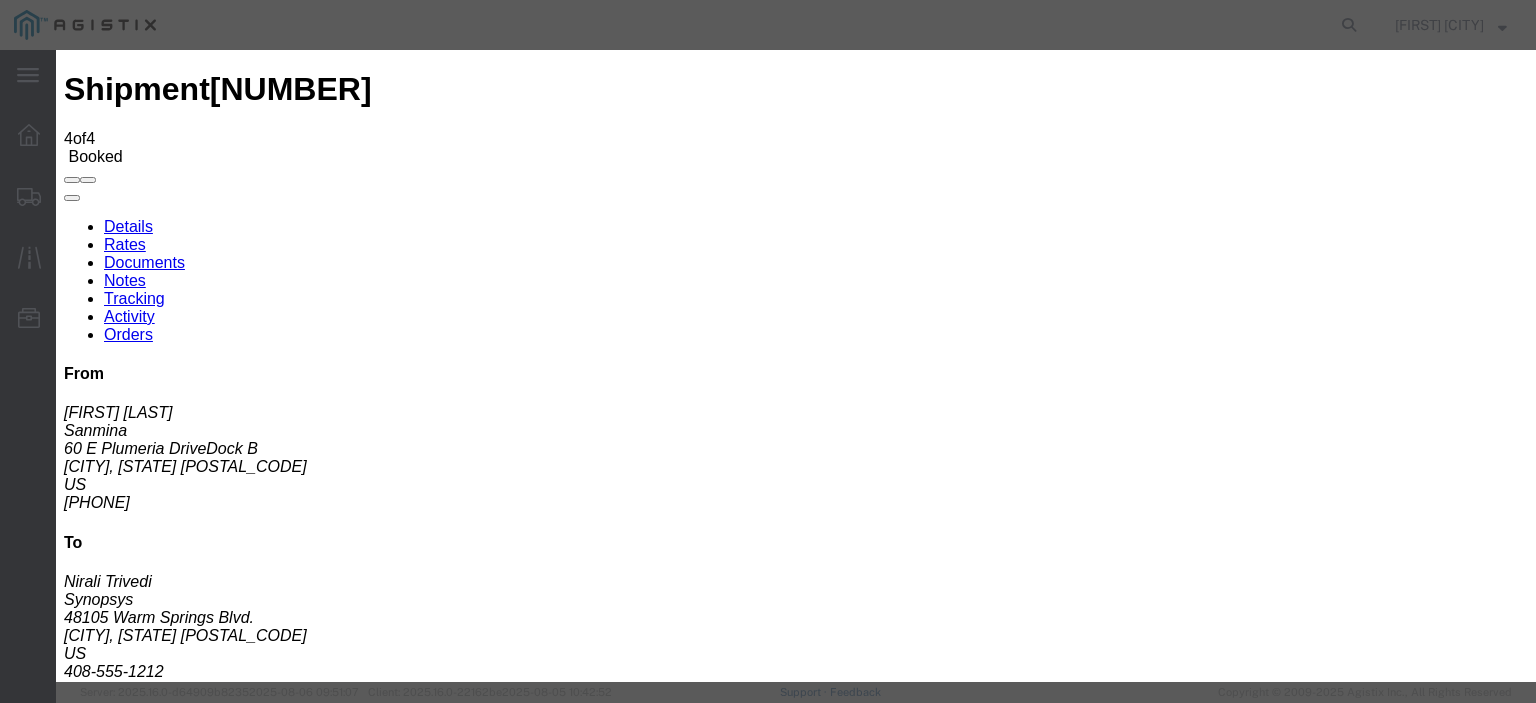 click on "Browse" at bounding box center [94, 1874] 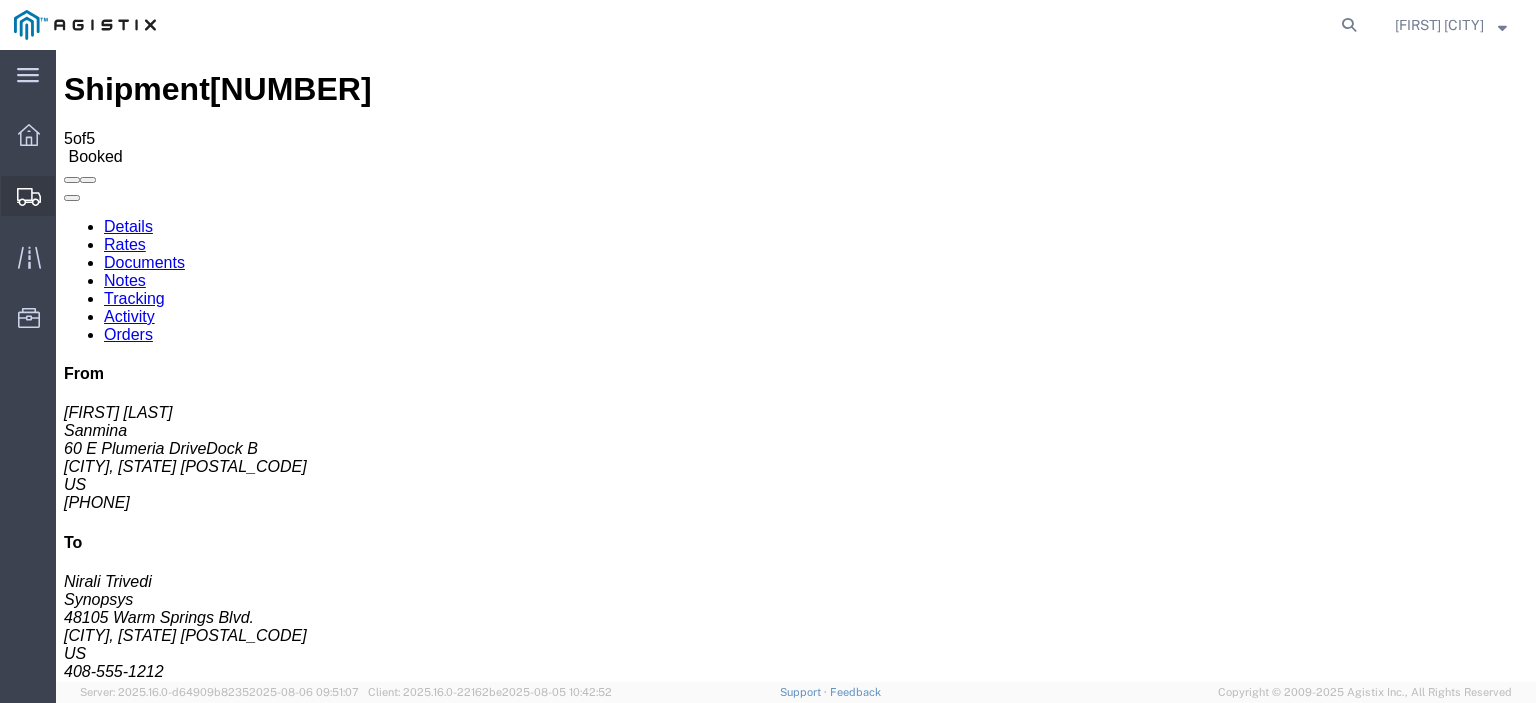click 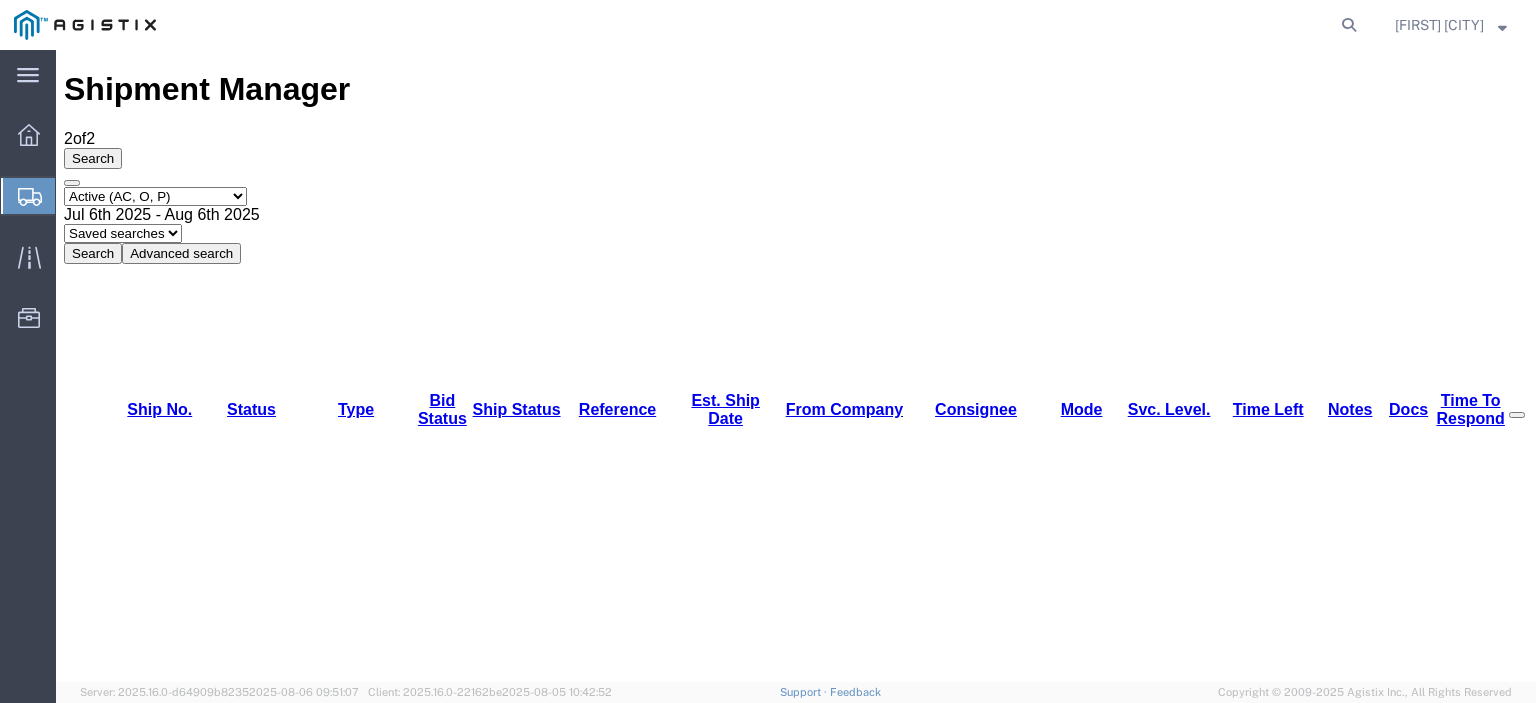 click on "Select status
Active (AC, O, P) All Approved Awaiting Confirmation (AC) Booked Canceled Closed Delivered Denied Expired Ignored Lost On Hold Open (O) Partial Delivery Pending (P) Shipped Withdrawn" at bounding box center [155, 196] 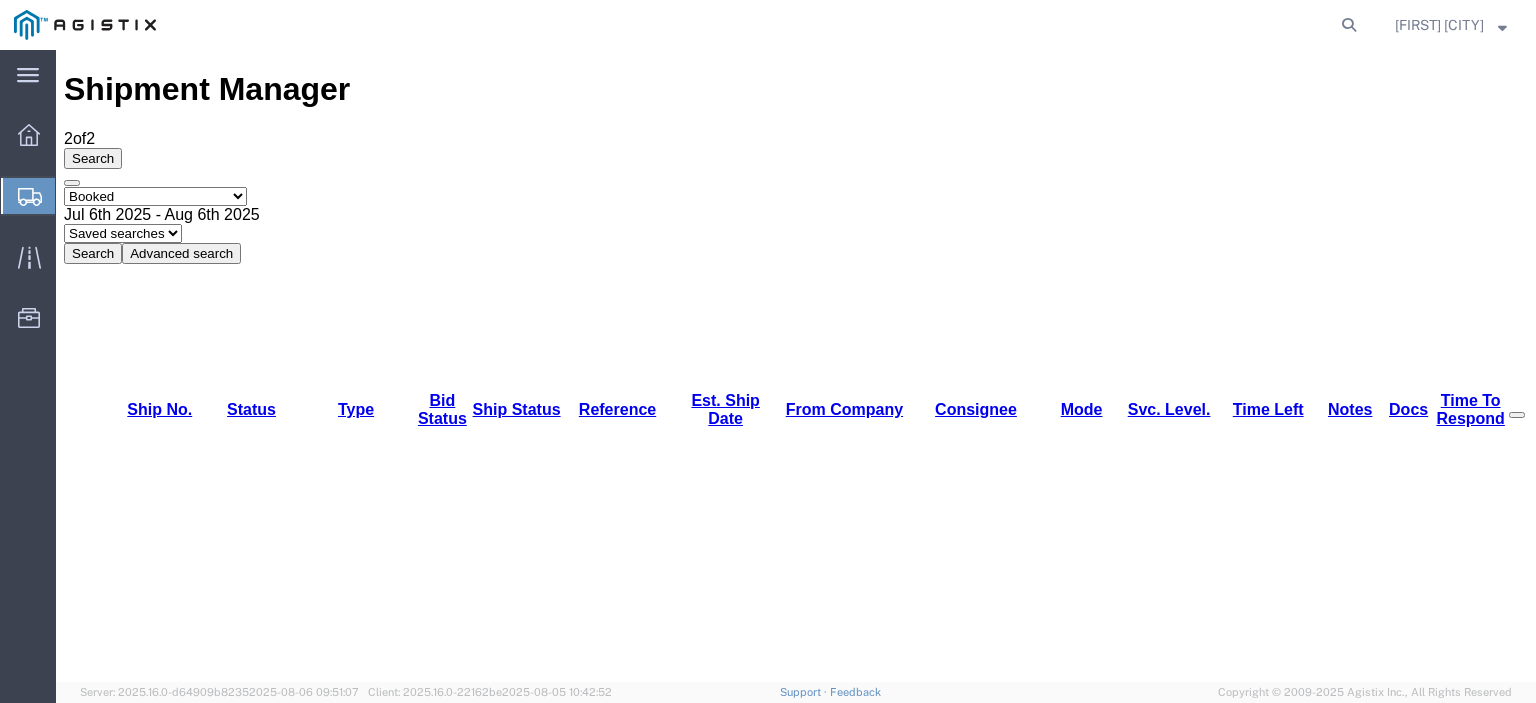 click on "Select status
Active (AC, O, P) All Approved Awaiting Confirmation (AC) Booked Canceled Closed Delivered Denied Expired Ignored Lost On Hold Open (O) Partial Delivery Pending (P) Shipped Withdrawn" at bounding box center [155, 196] 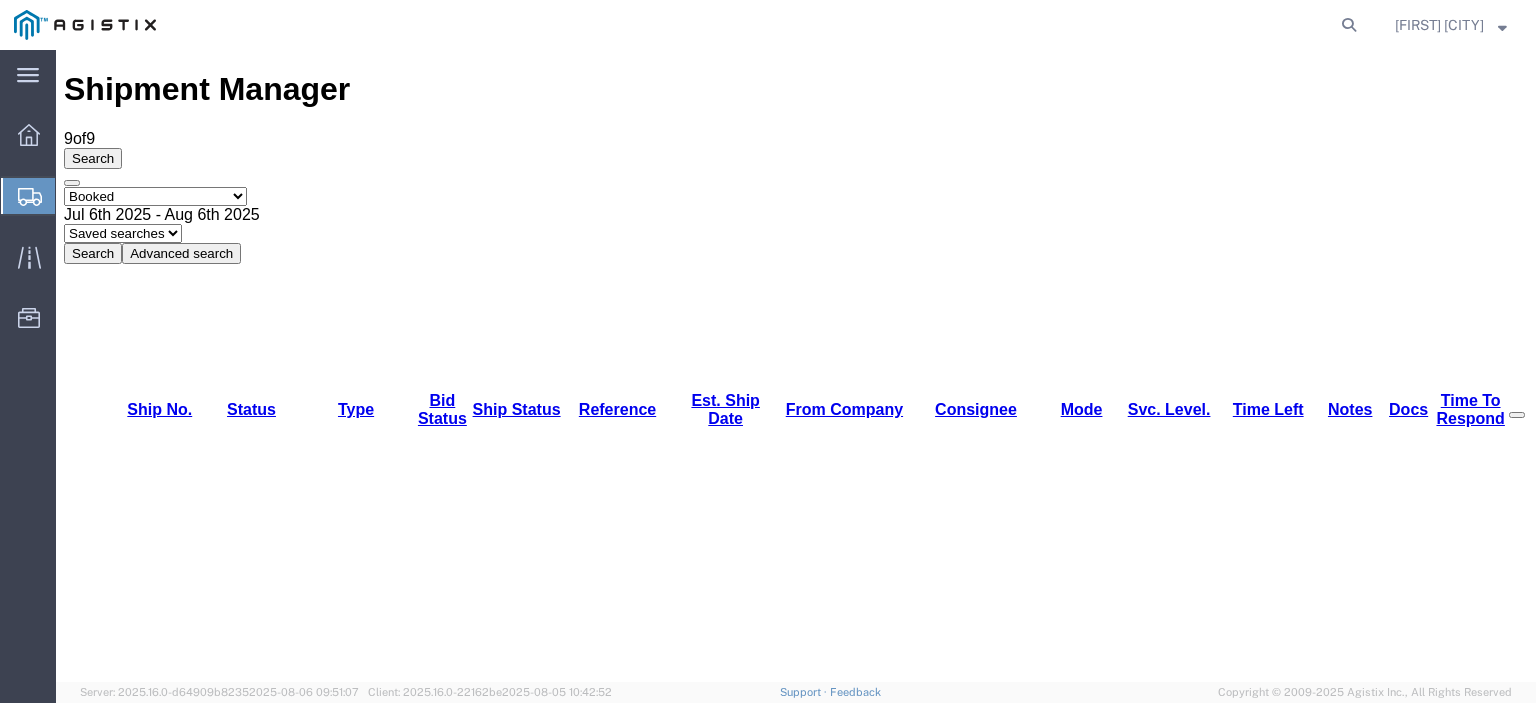 click on "56419290" at bounding box center (141, 1360) 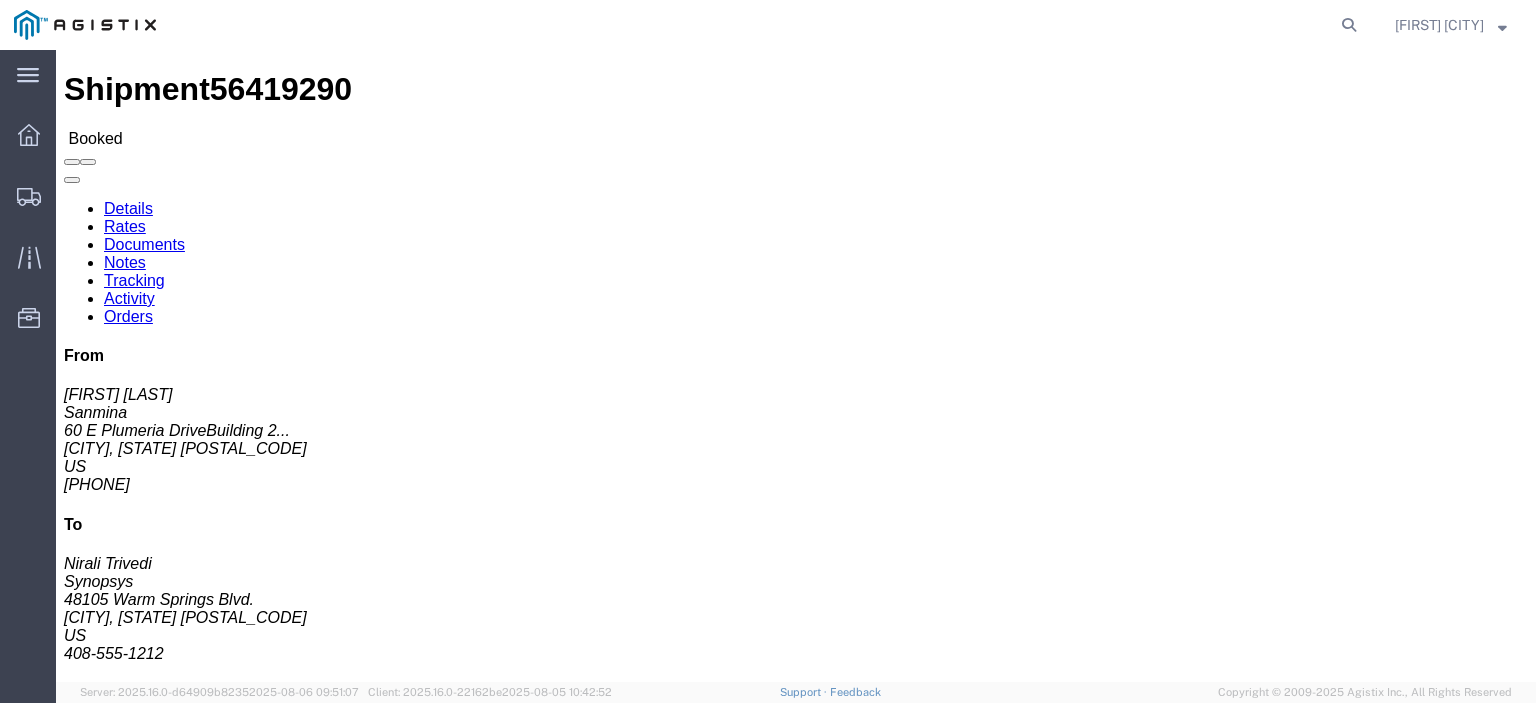 click on "Documents" 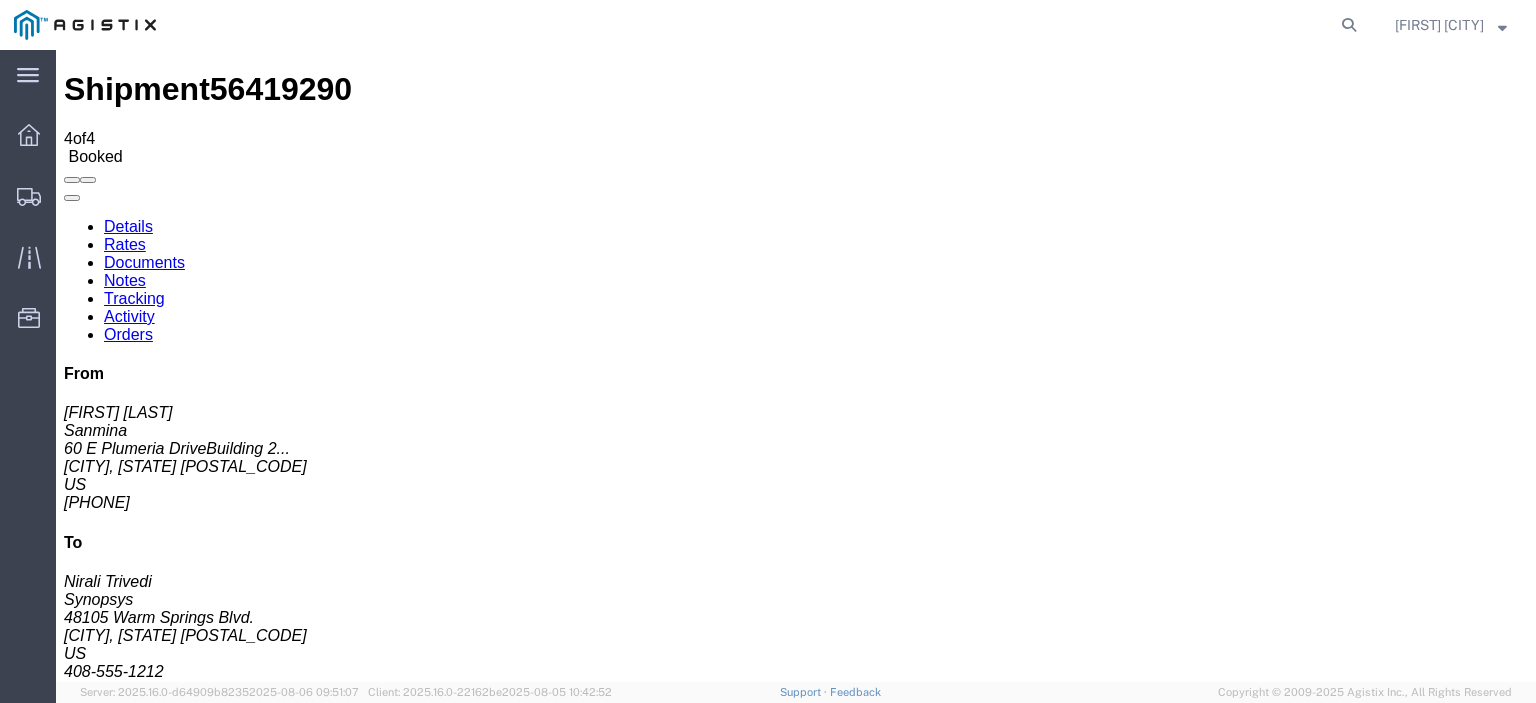 click on "Attach Documents" at bounding box center [126, 1153] 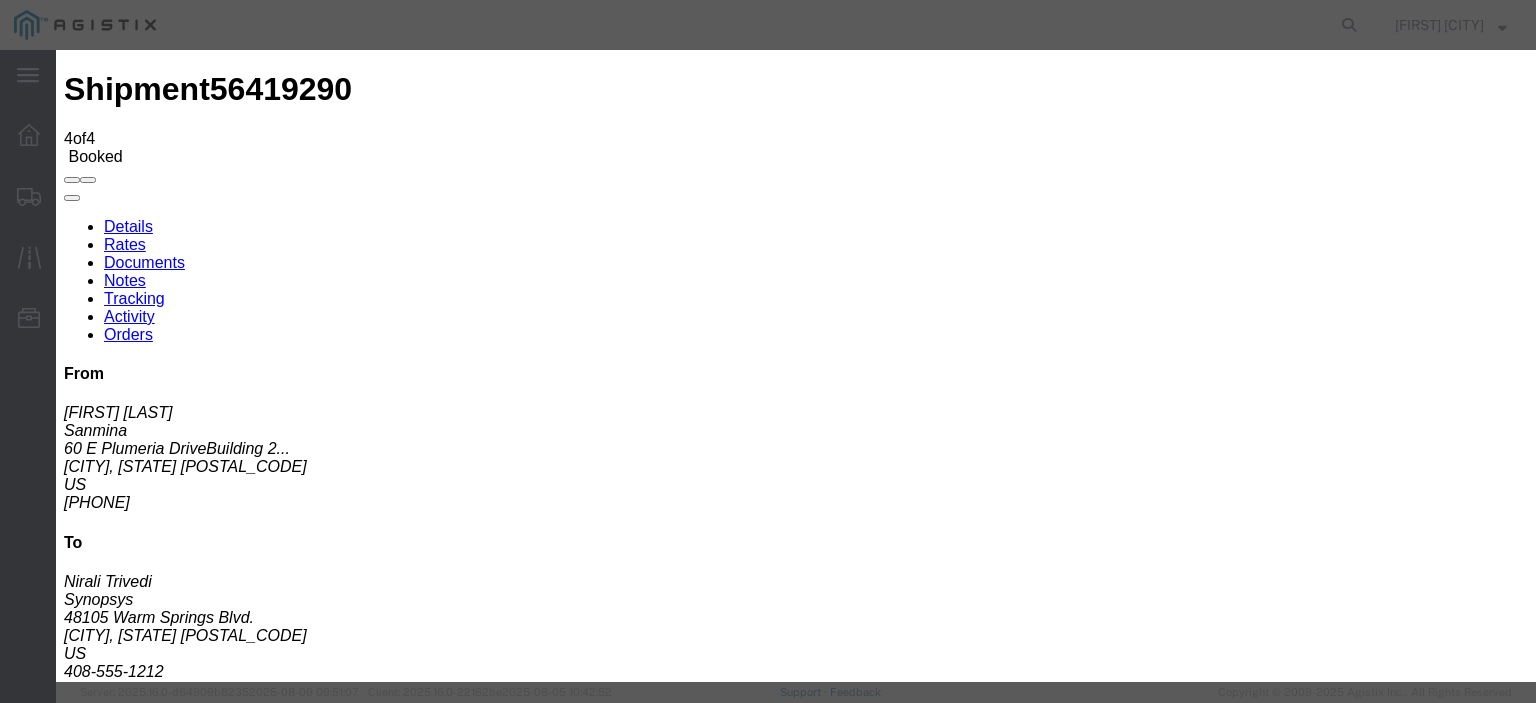 click on "Browse" at bounding box center [94, 1874] 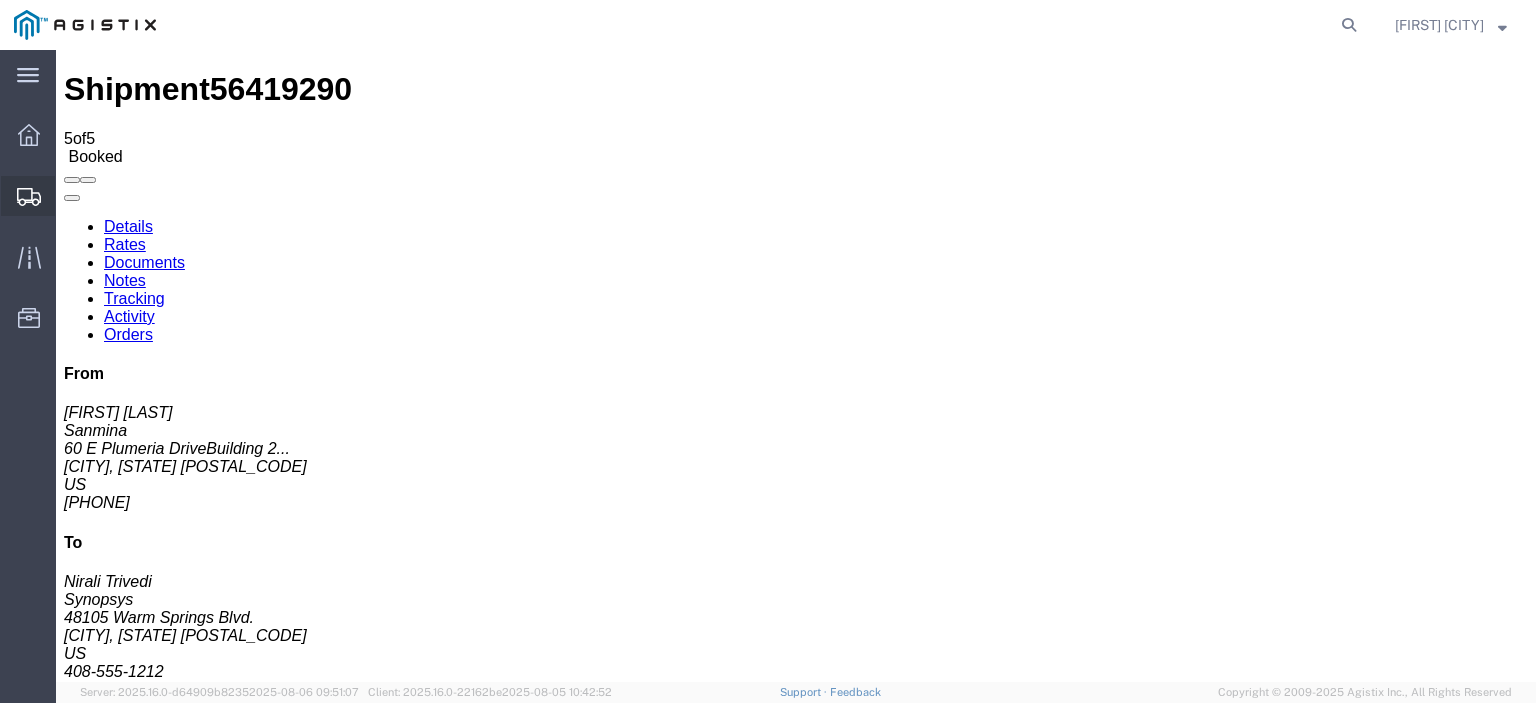click on "Shipments" 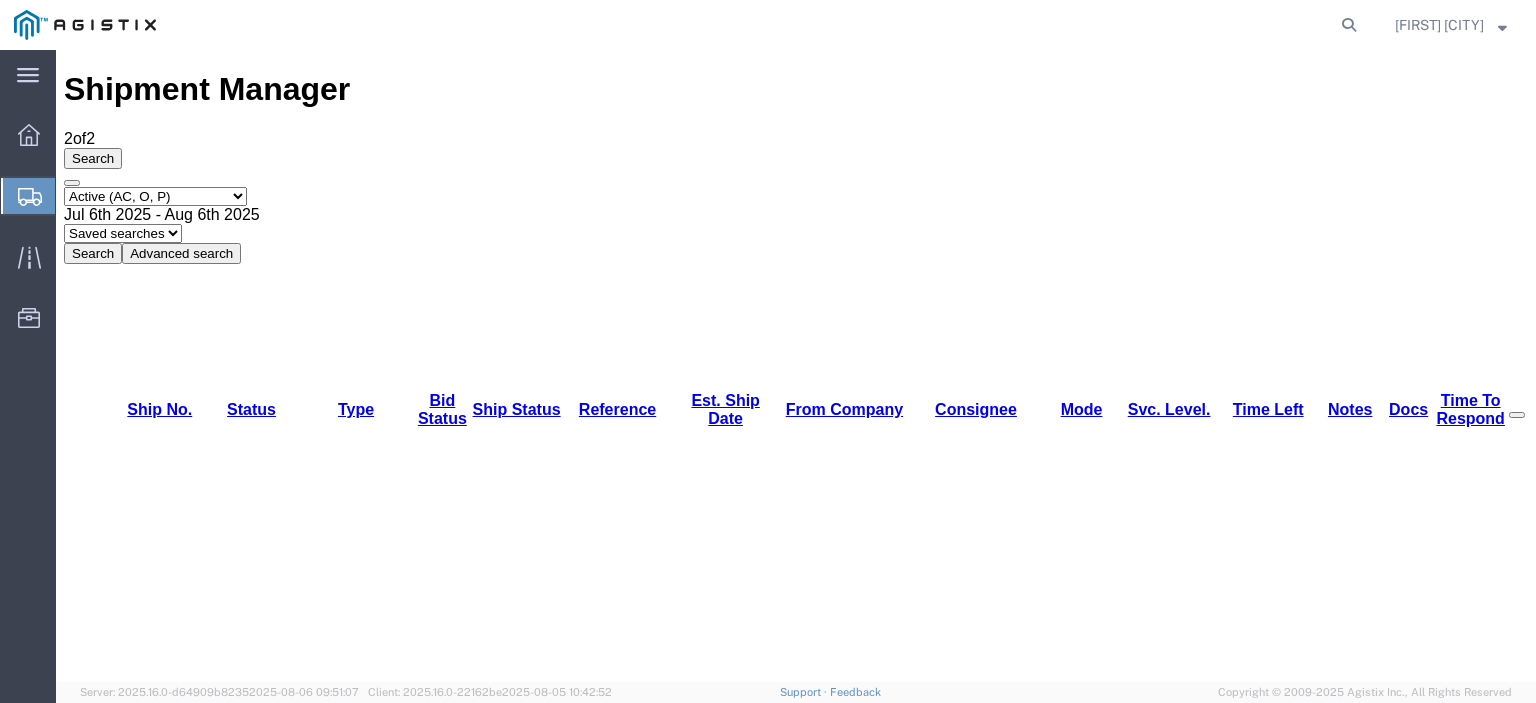 click on "56417862" at bounding box center [141, 1148] 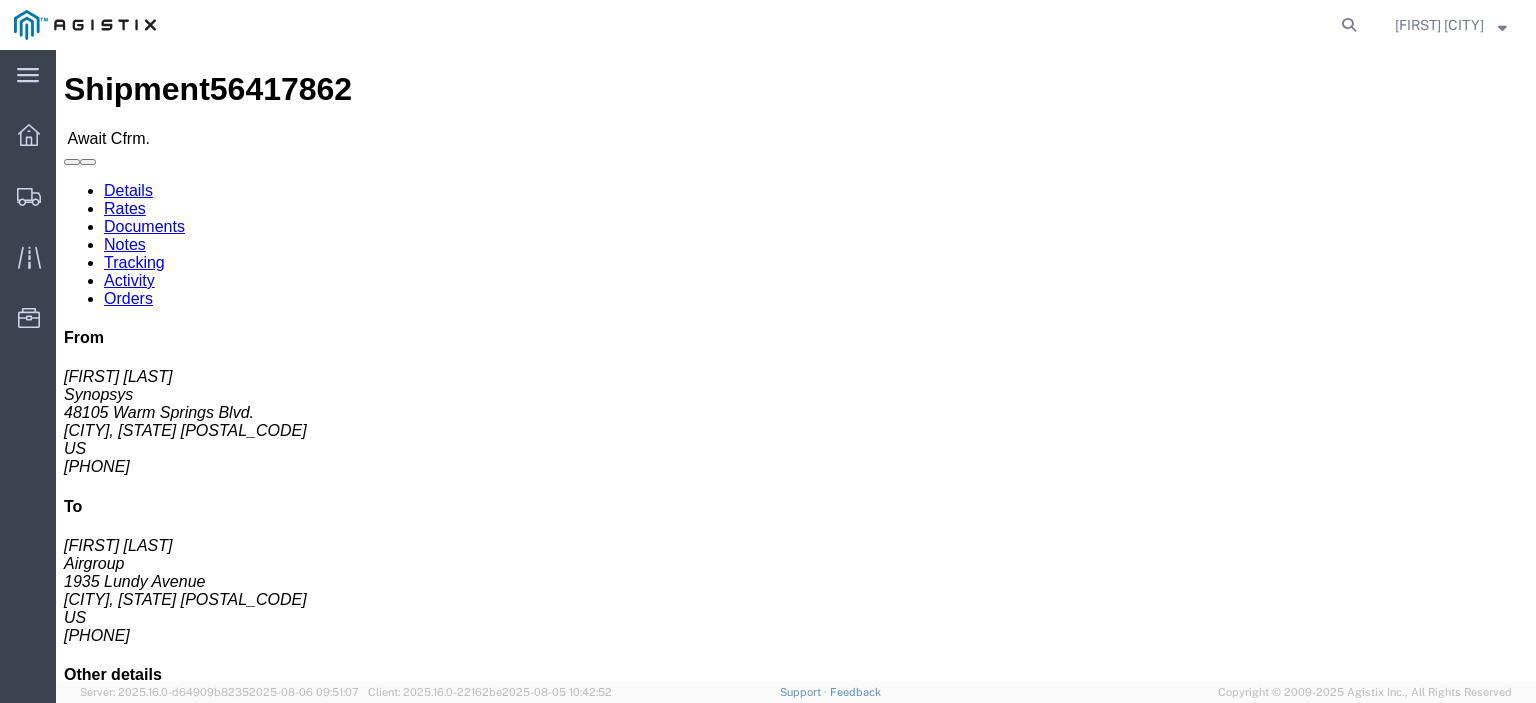 click on "Confirm" 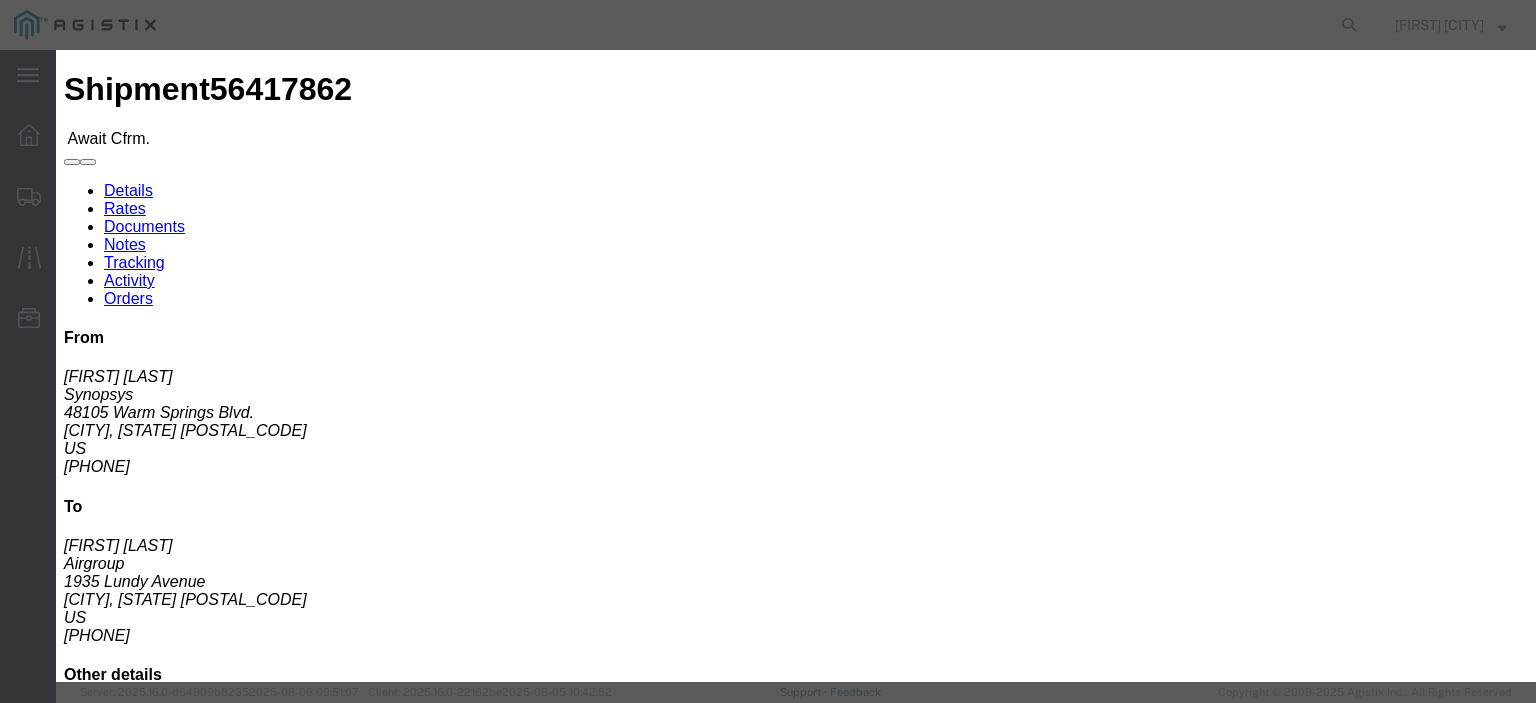 click 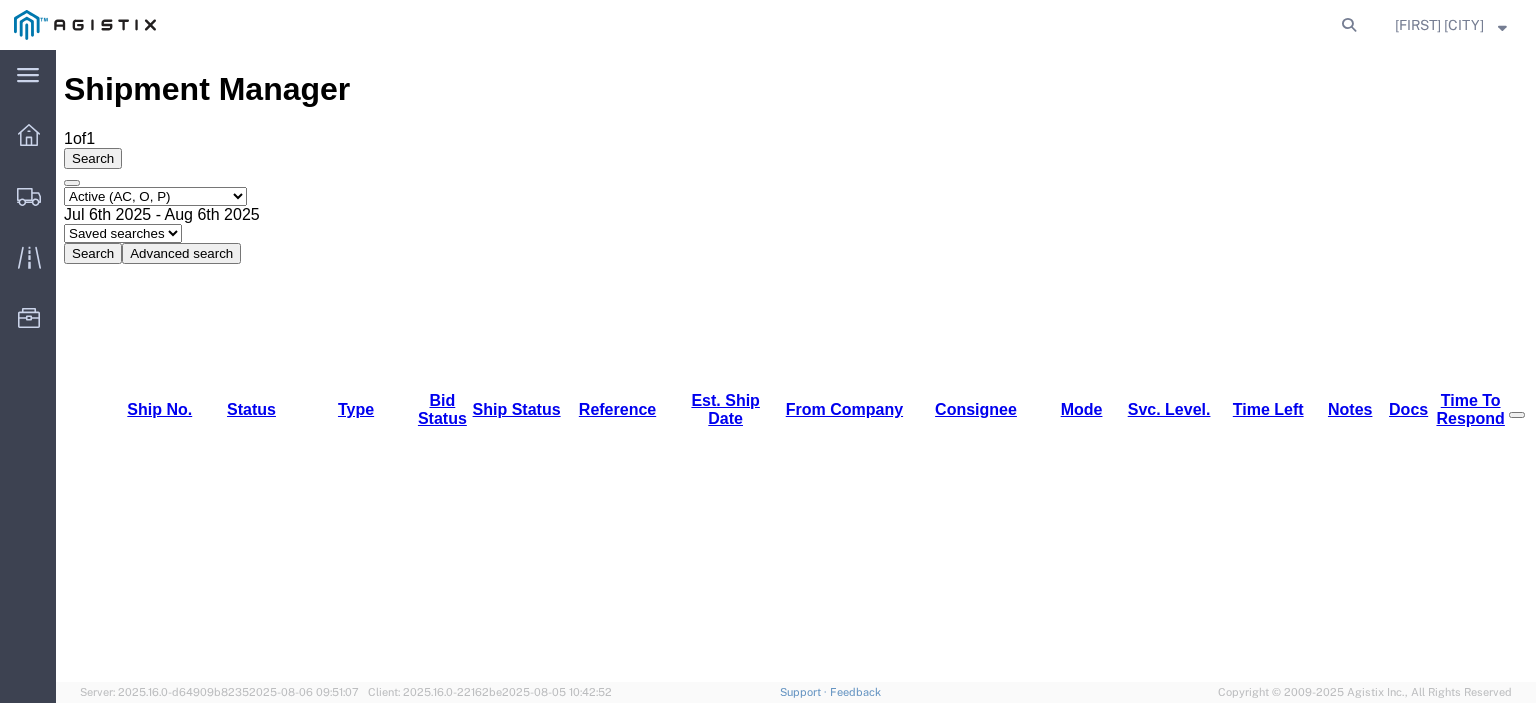 click on "Select status
Active (AC, O, P) All Approved Awaiting Confirmation (AC) Booked Canceled Closed Delivered Denied Expired Ignored Lost On Hold Open (O) Partial Delivery Pending (P) Shipped Withdrawn" at bounding box center (155, 196) 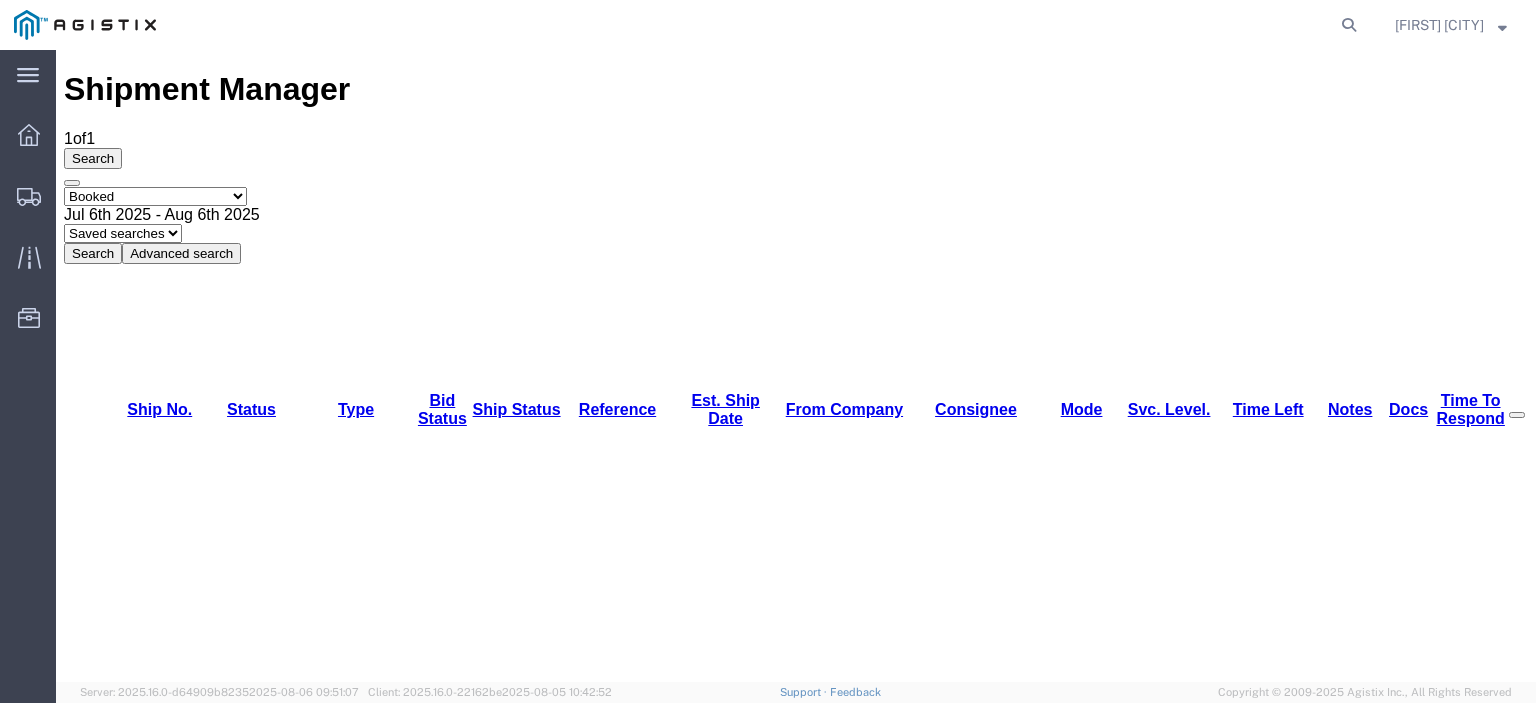 click on "Select status
Active (AC, O, P) All Approved Awaiting Confirmation (AC) Booked Canceled Closed Delivered Denied Expired Ignored Lost On Hold Open (O) Partial Delivery Pending (P) Shipped Withdrawn" at bounding box center (155, 196) 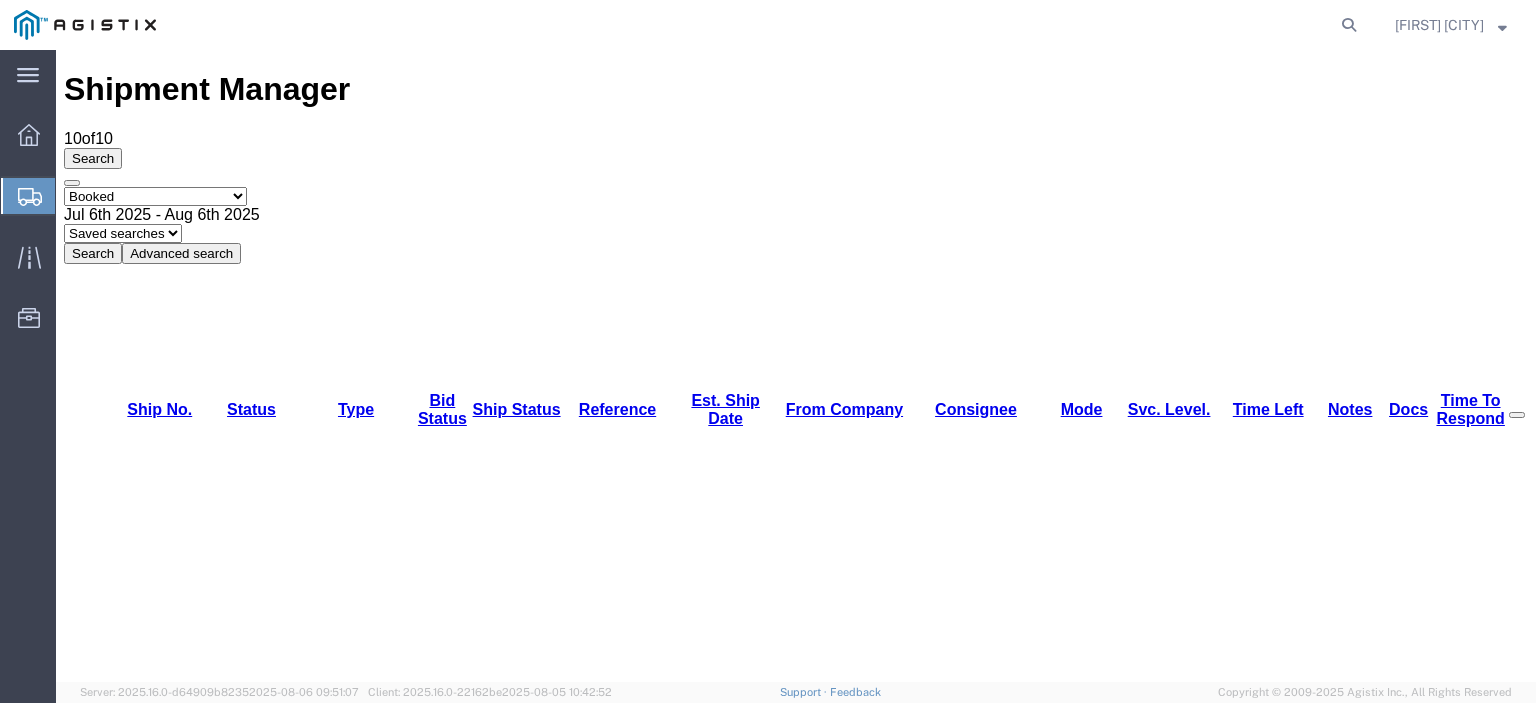 click on "56417862" at bounding box center (141, 1572) 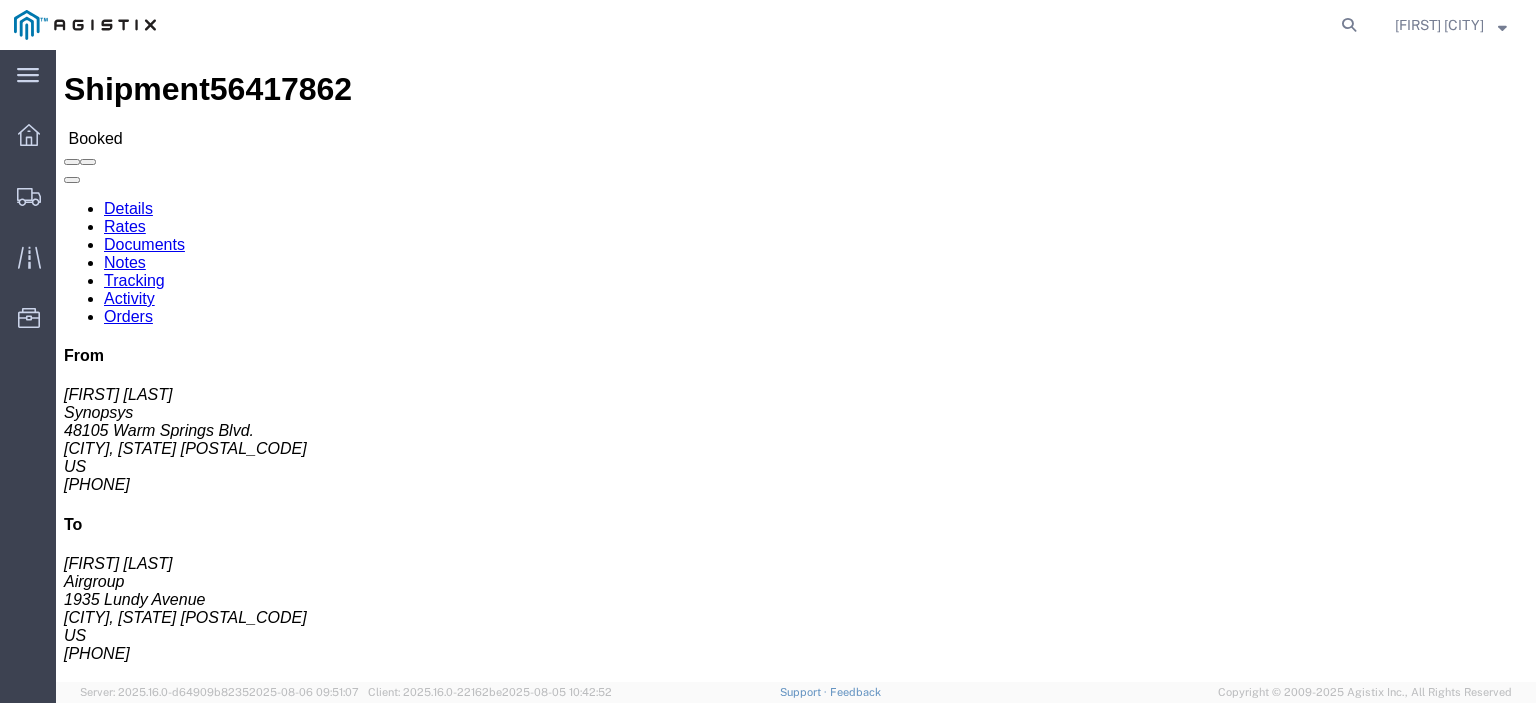 click on "Documents" 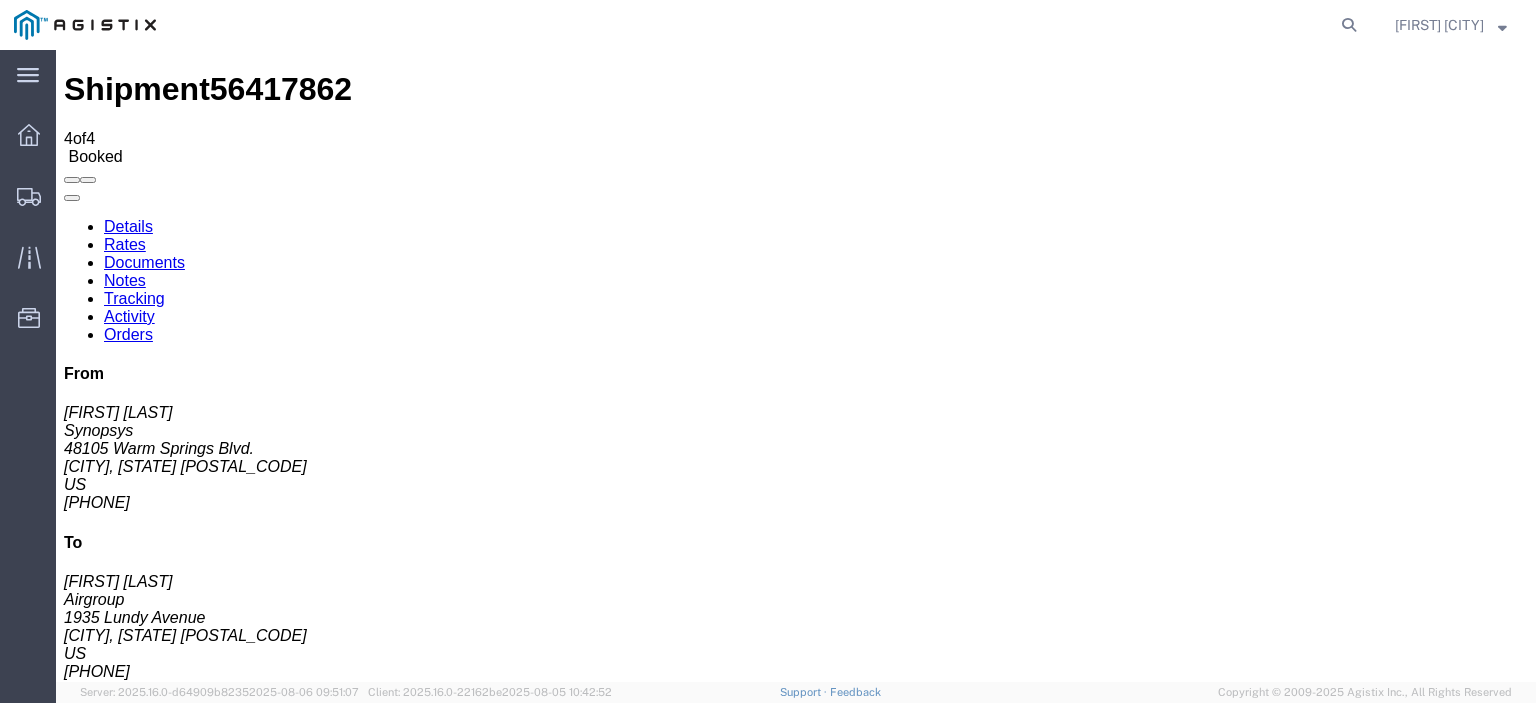 click on "Documents" at bounding box center (144, 262) 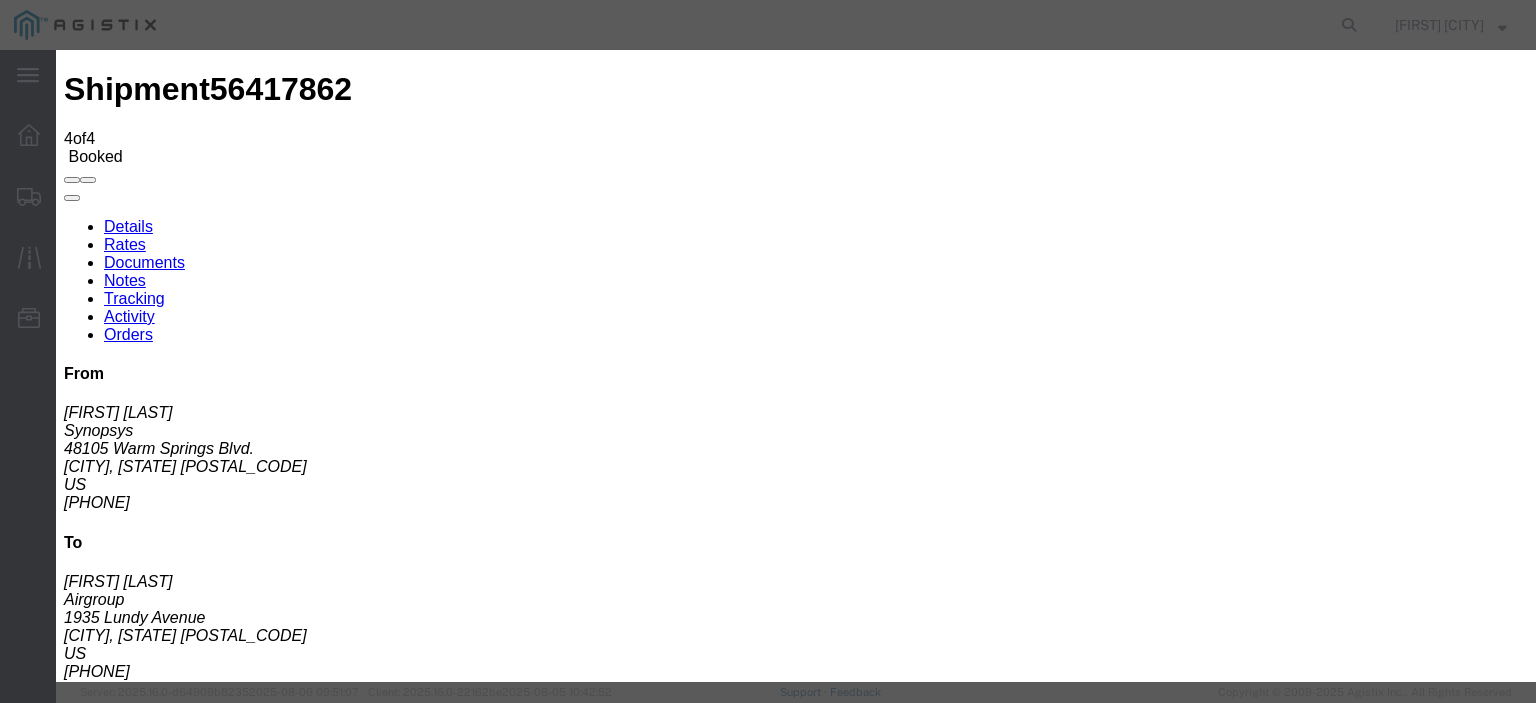 click on "Browse" at bounding box center (94, 1874) 